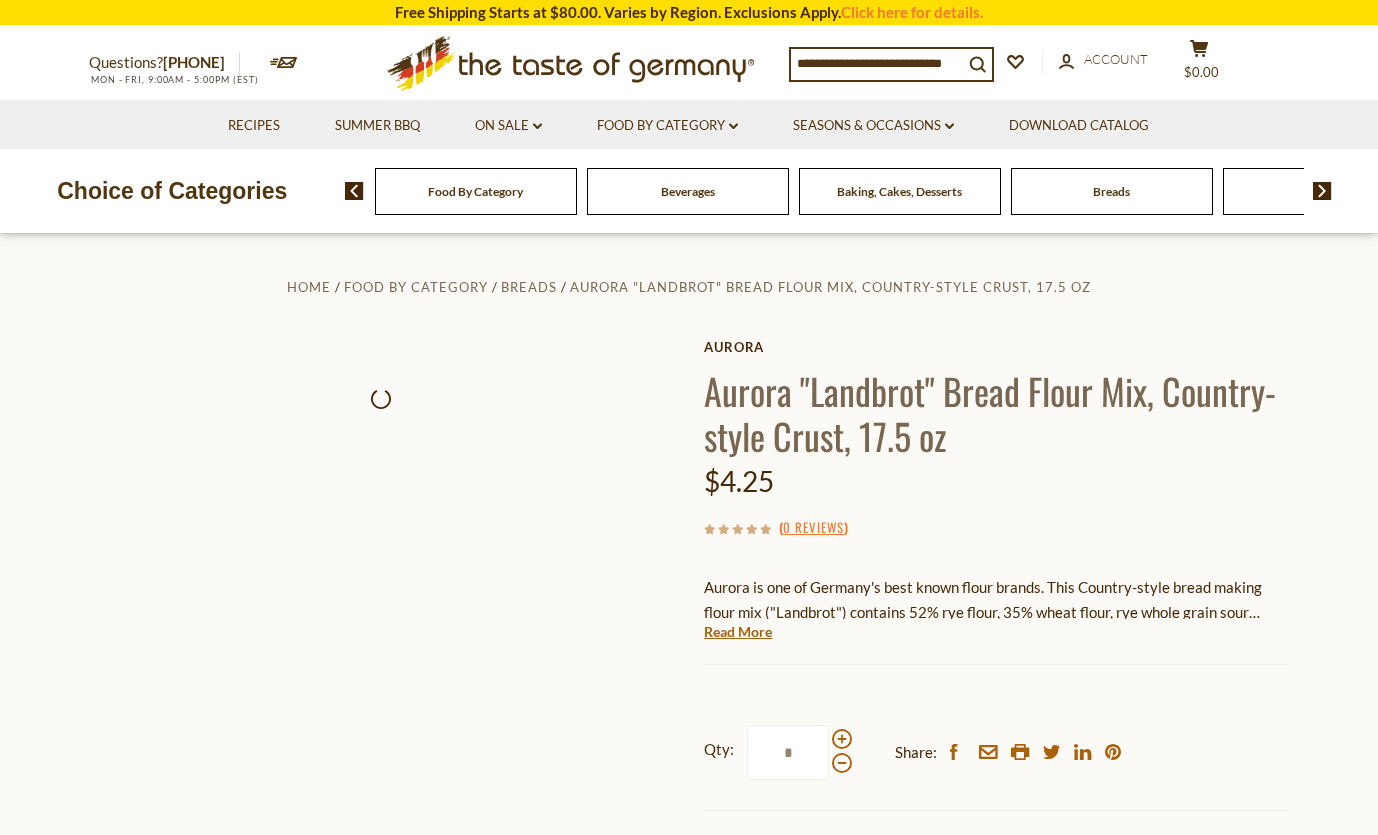 scroll, scrollTop: 0, scrollLeft: 0, axis: both 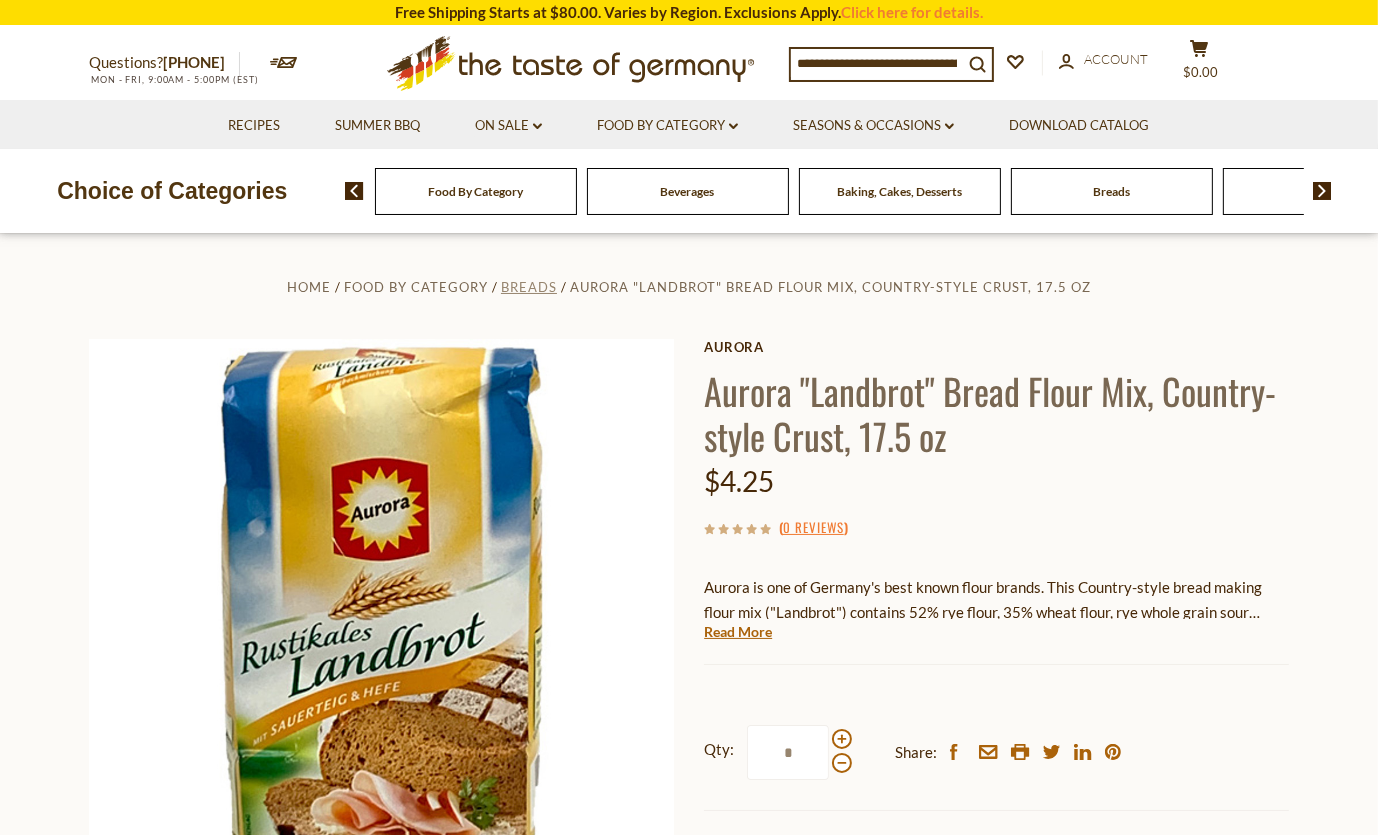 click on "Breads" at bounding box center [529, 287] 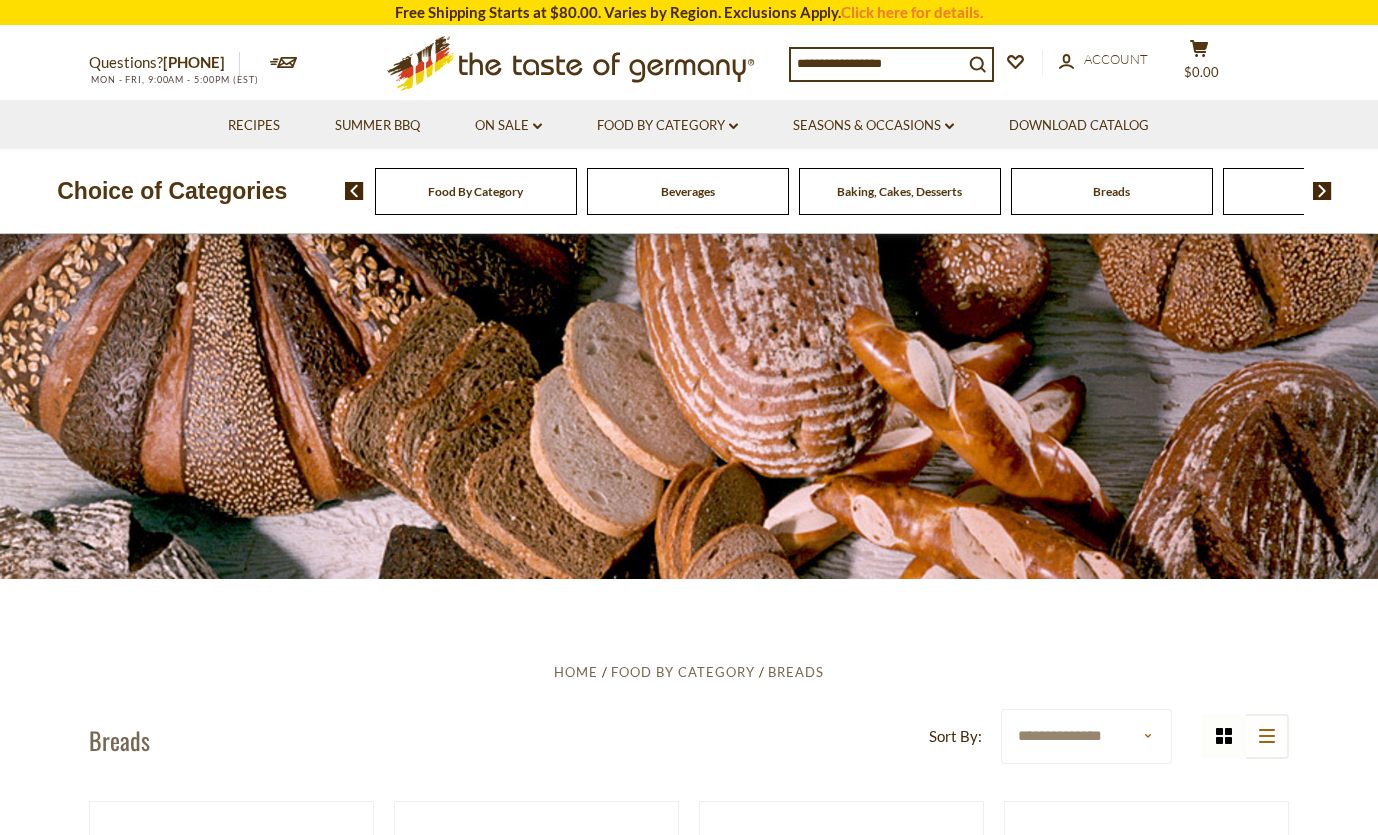 scroll, scrollTop: 0, scrollLeft: 0, axis: both 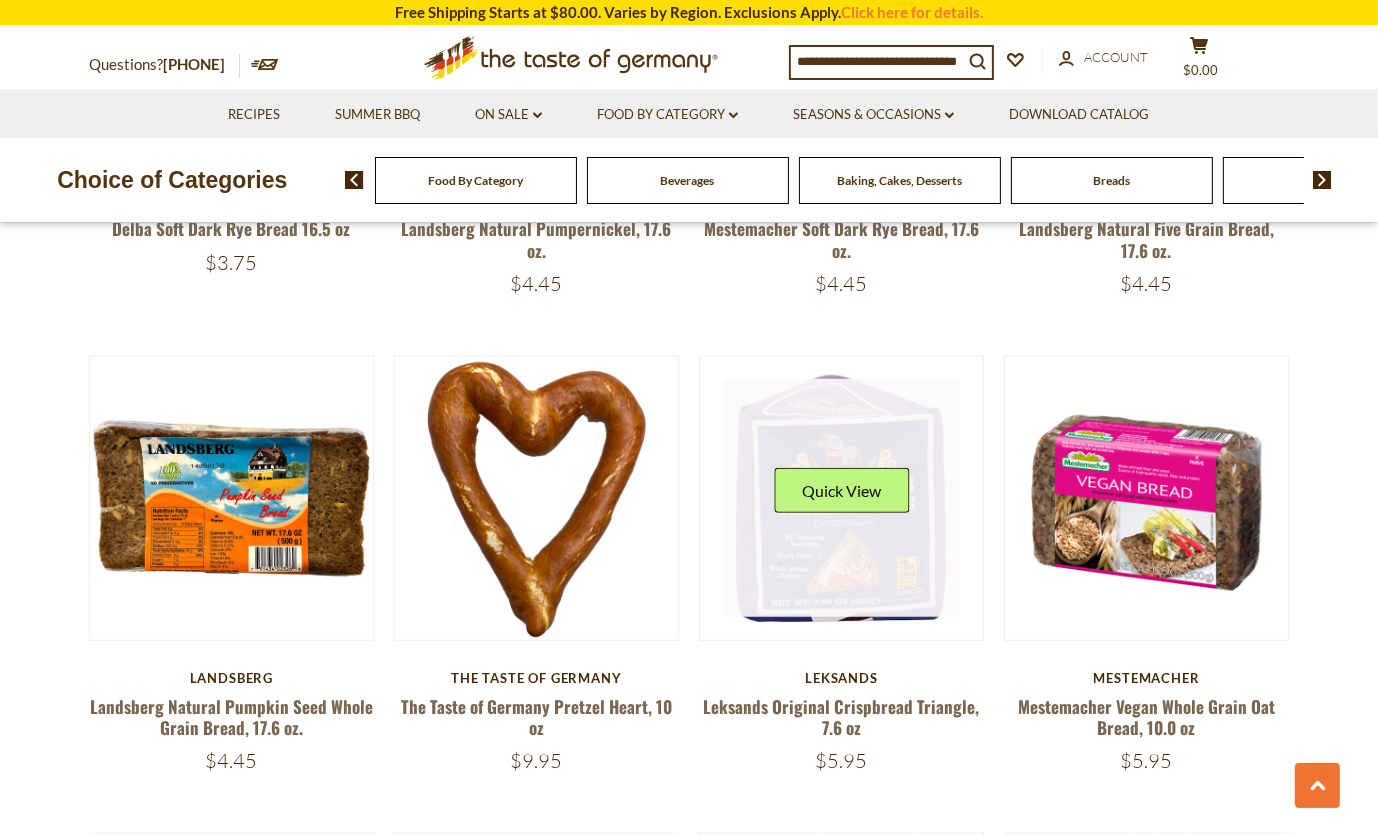 click at bounding box center (842, 498) 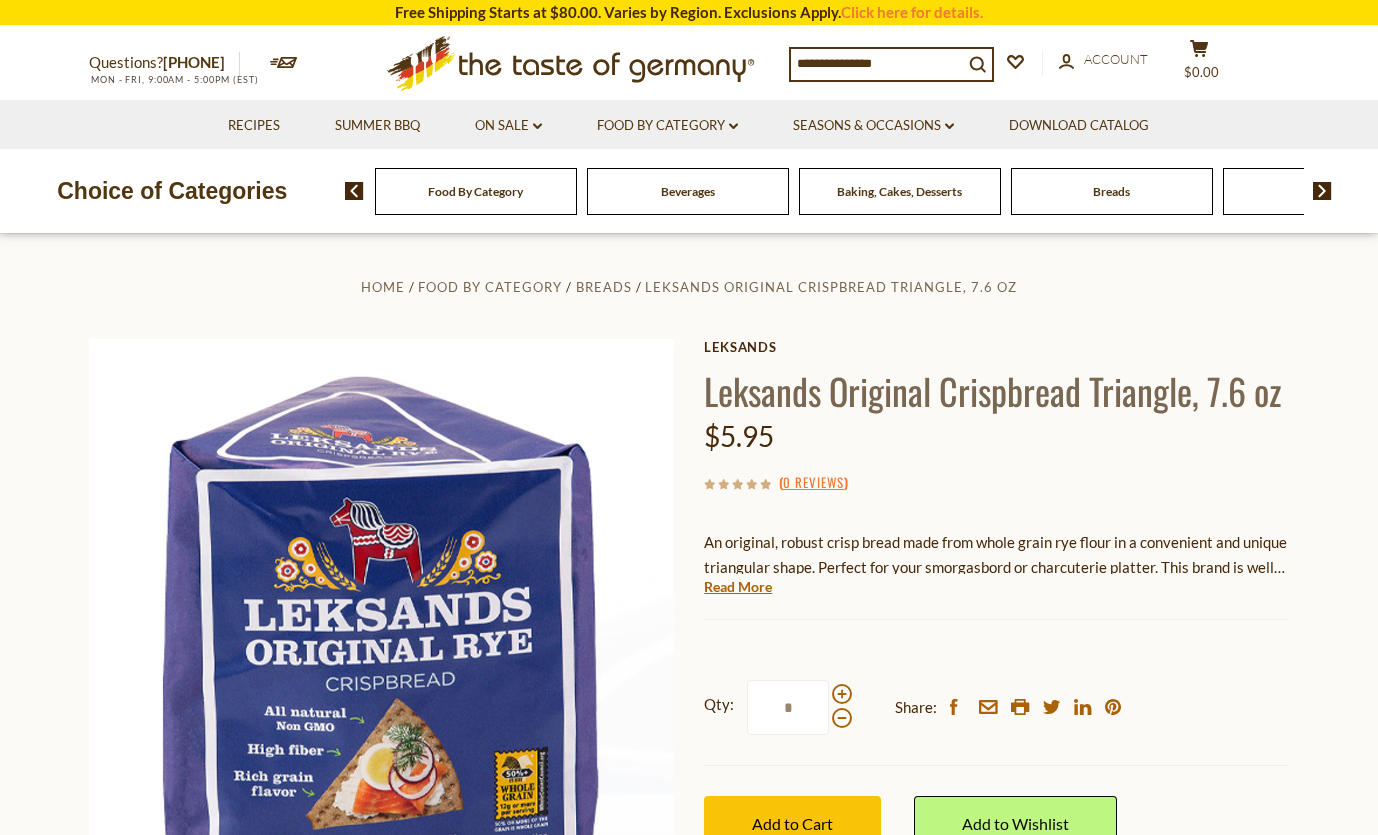 scroll, scrollTop: 0, scrollLeft: 0, axis: both 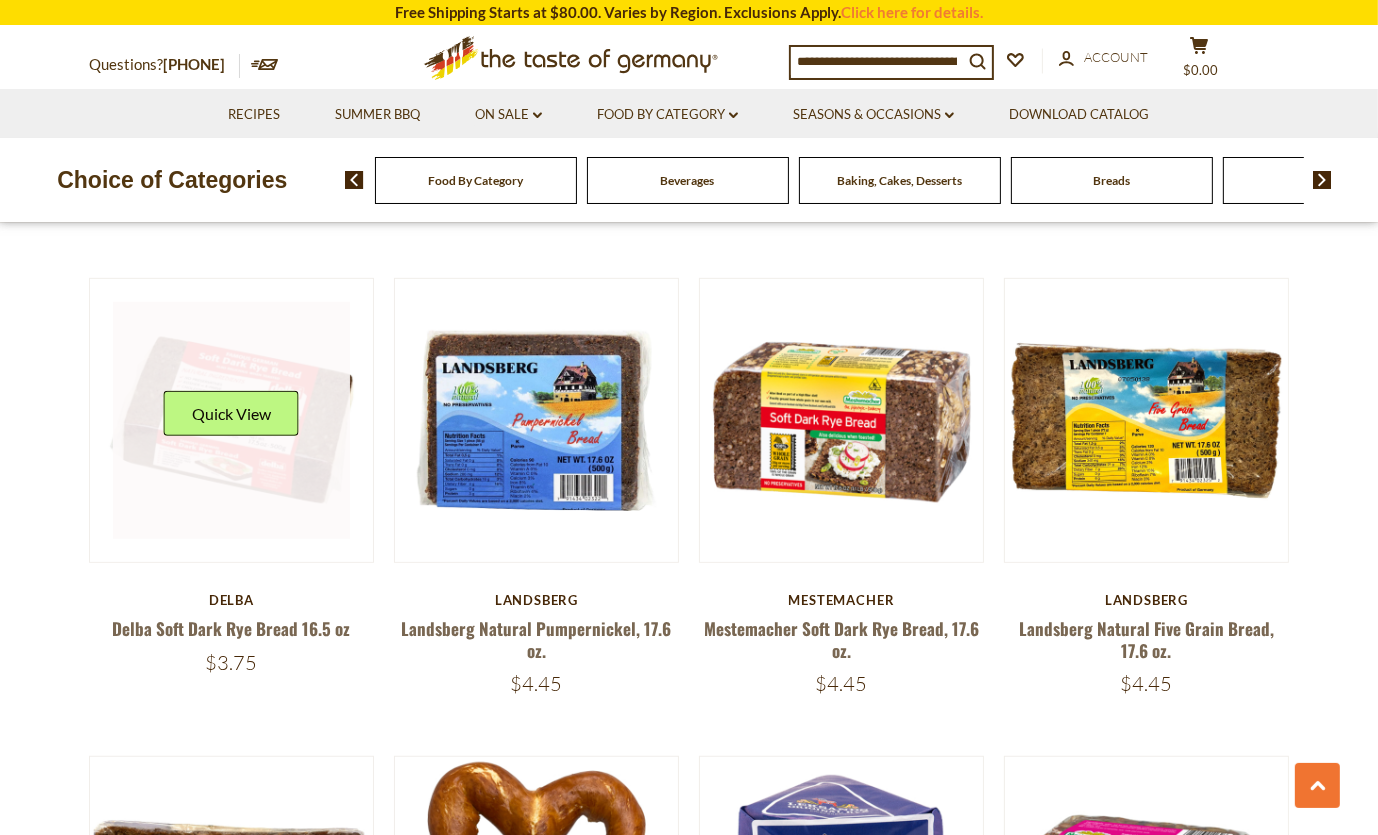 click at bounding box center (232, 421) 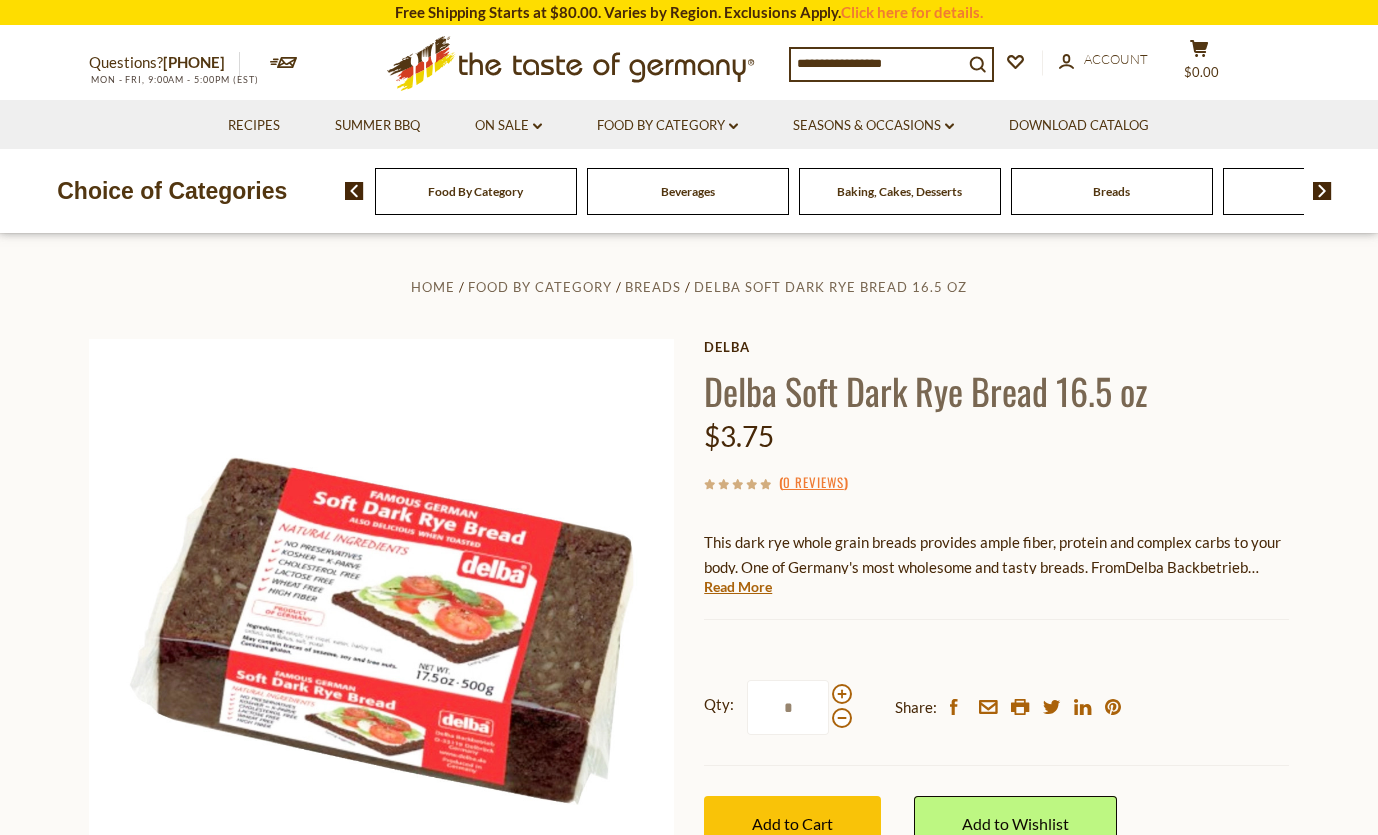 scroll, scrollTop: 0, scrollLeft: 0, axis: both 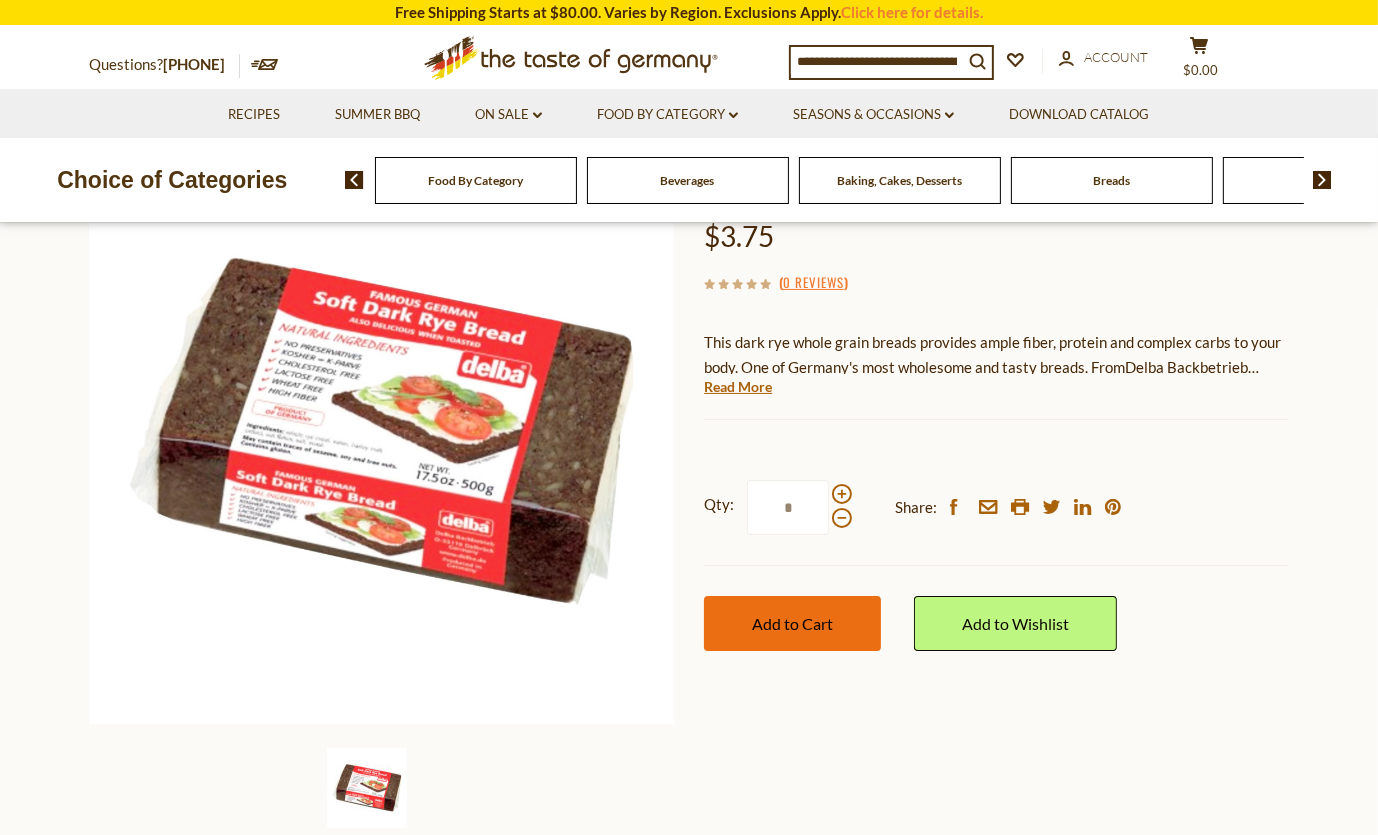 click on "Add to Cart" at bounding box center [792, 623] 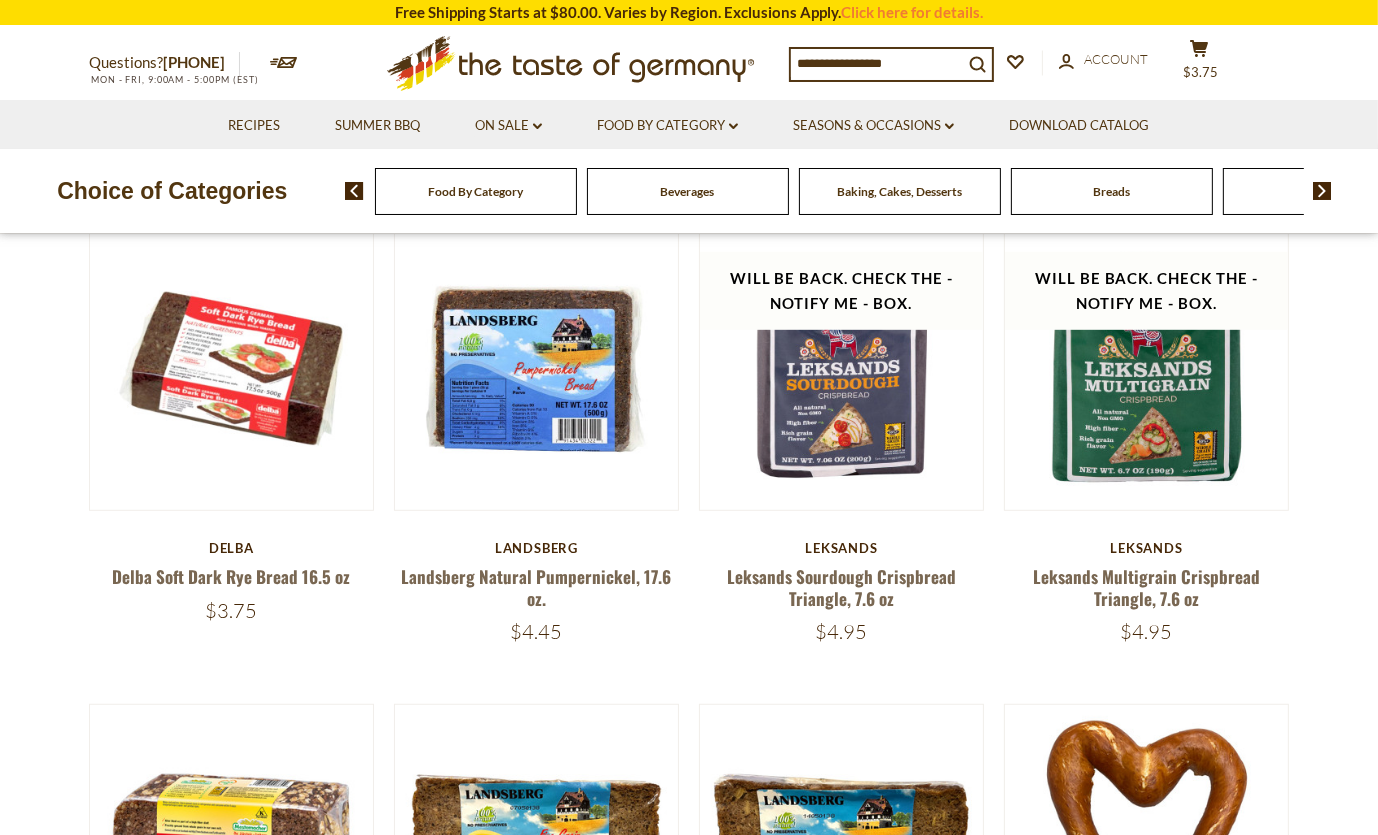 scroll, scrollTop: 0, scrollLeft: 0, axis: both 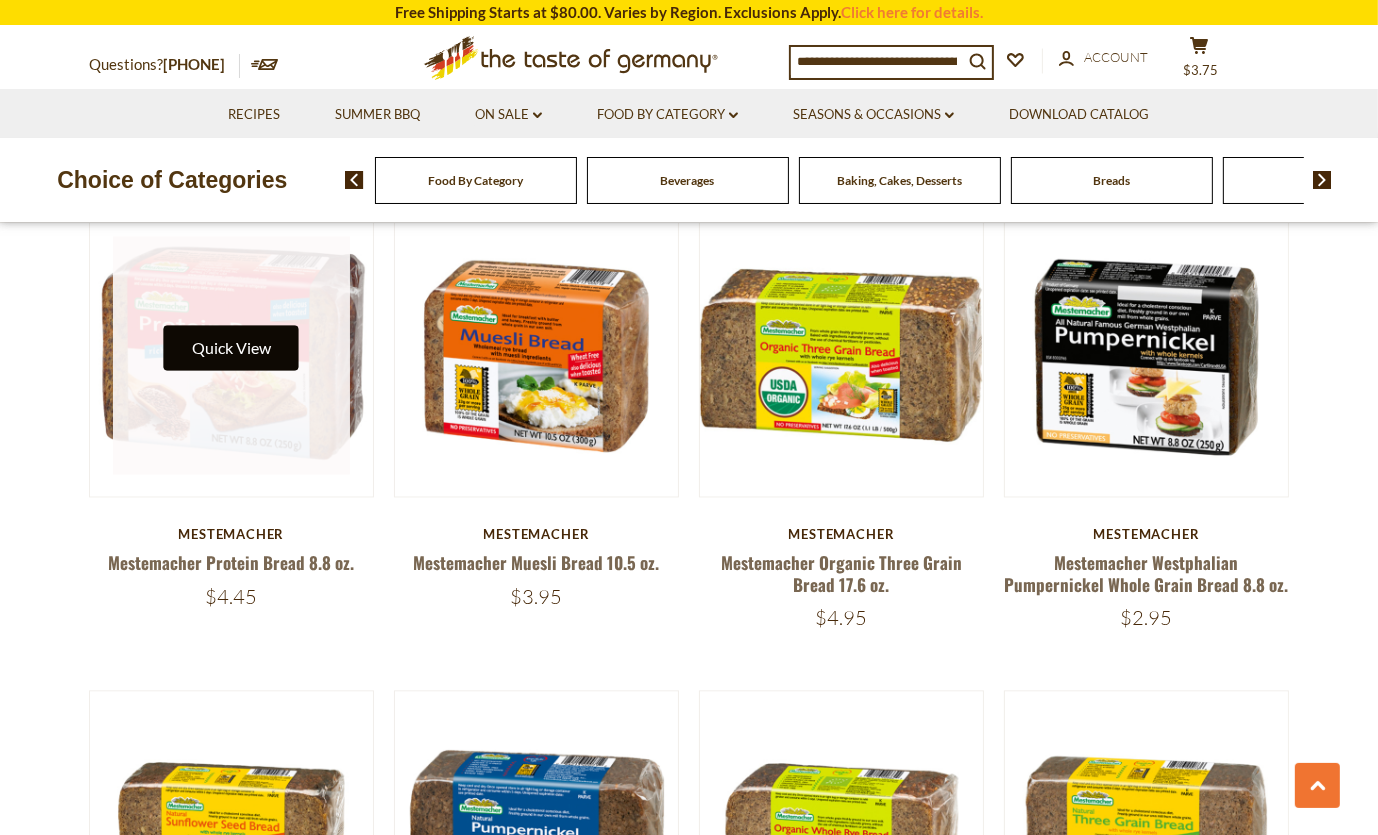 click on "Quick View" at bounding box center [231, 347] 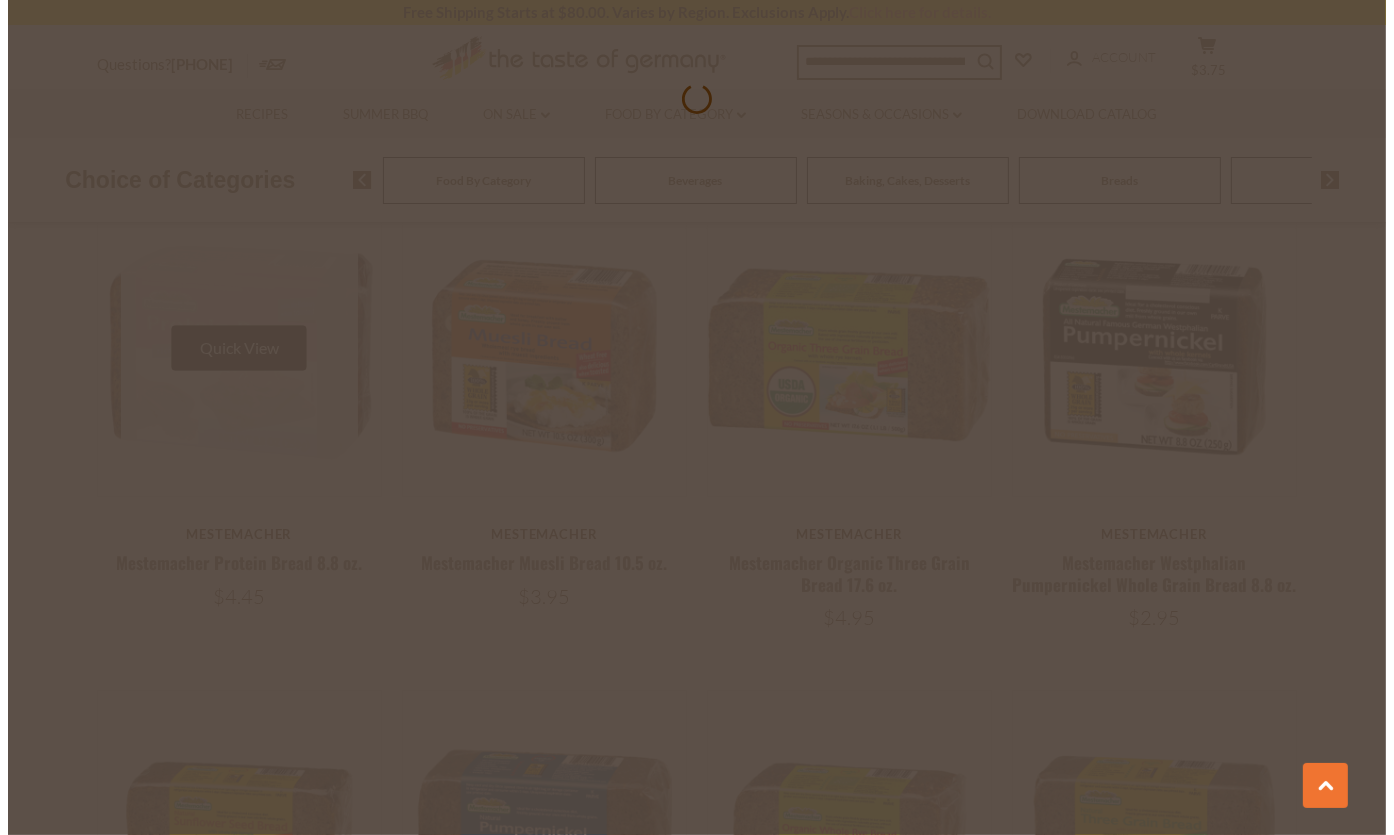 scroll, scrollTop: 3956, scrollLeft: 0, axis: vertical 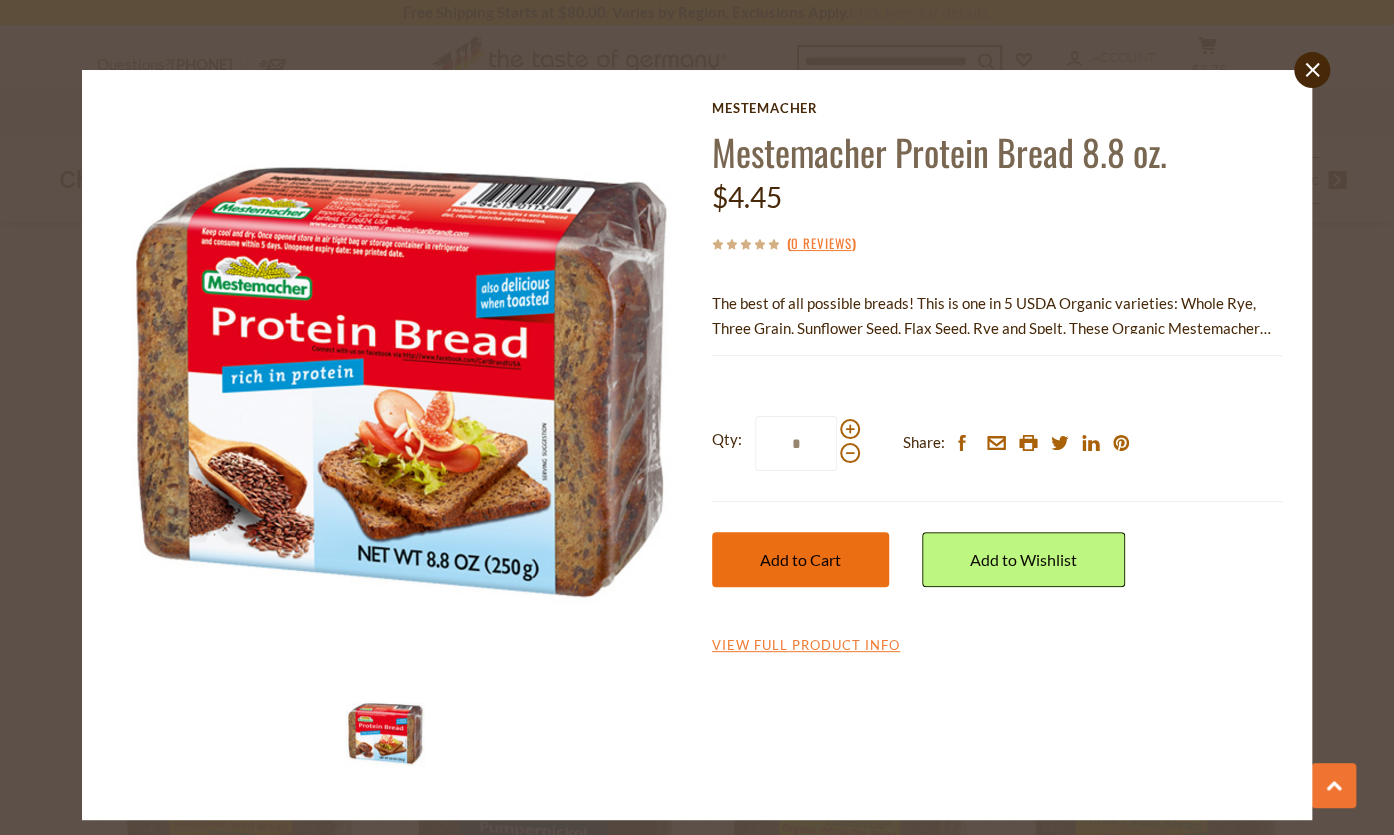 click on "Add to Cart" at bounding box center (800, 559) 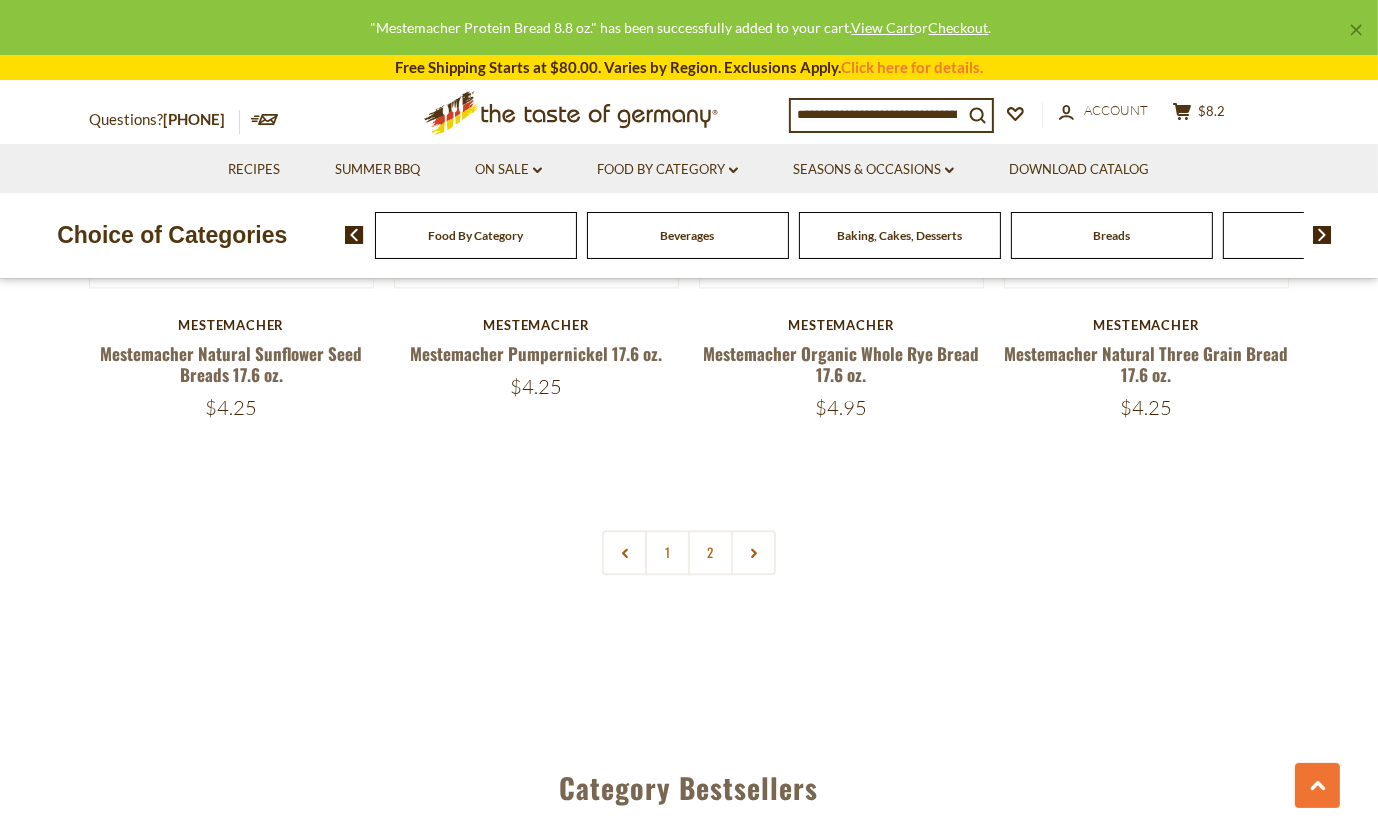scroll, scrollTop: 4652, scrollLeft: 0, axis: vertical 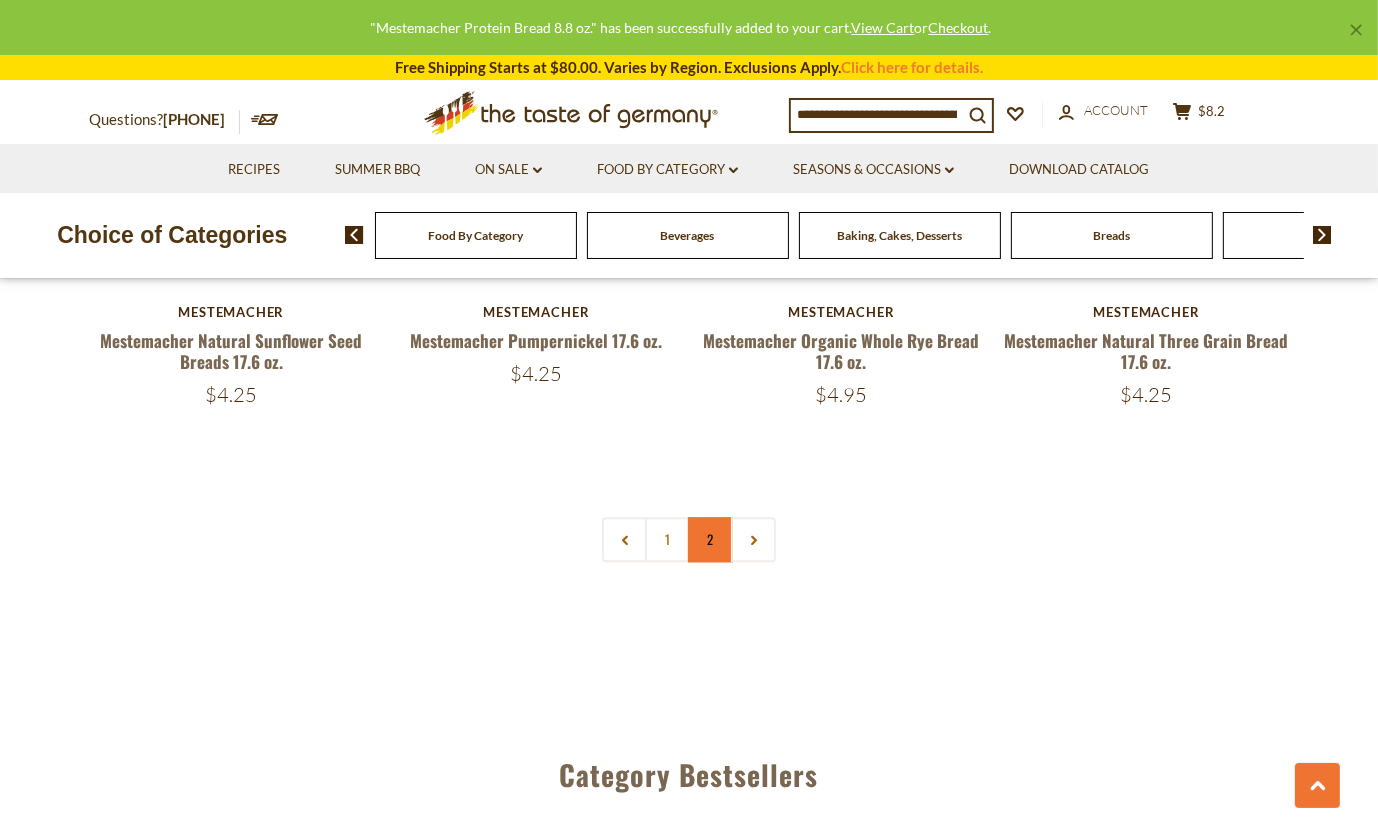 click on "2" at bounding box center [710, 539] 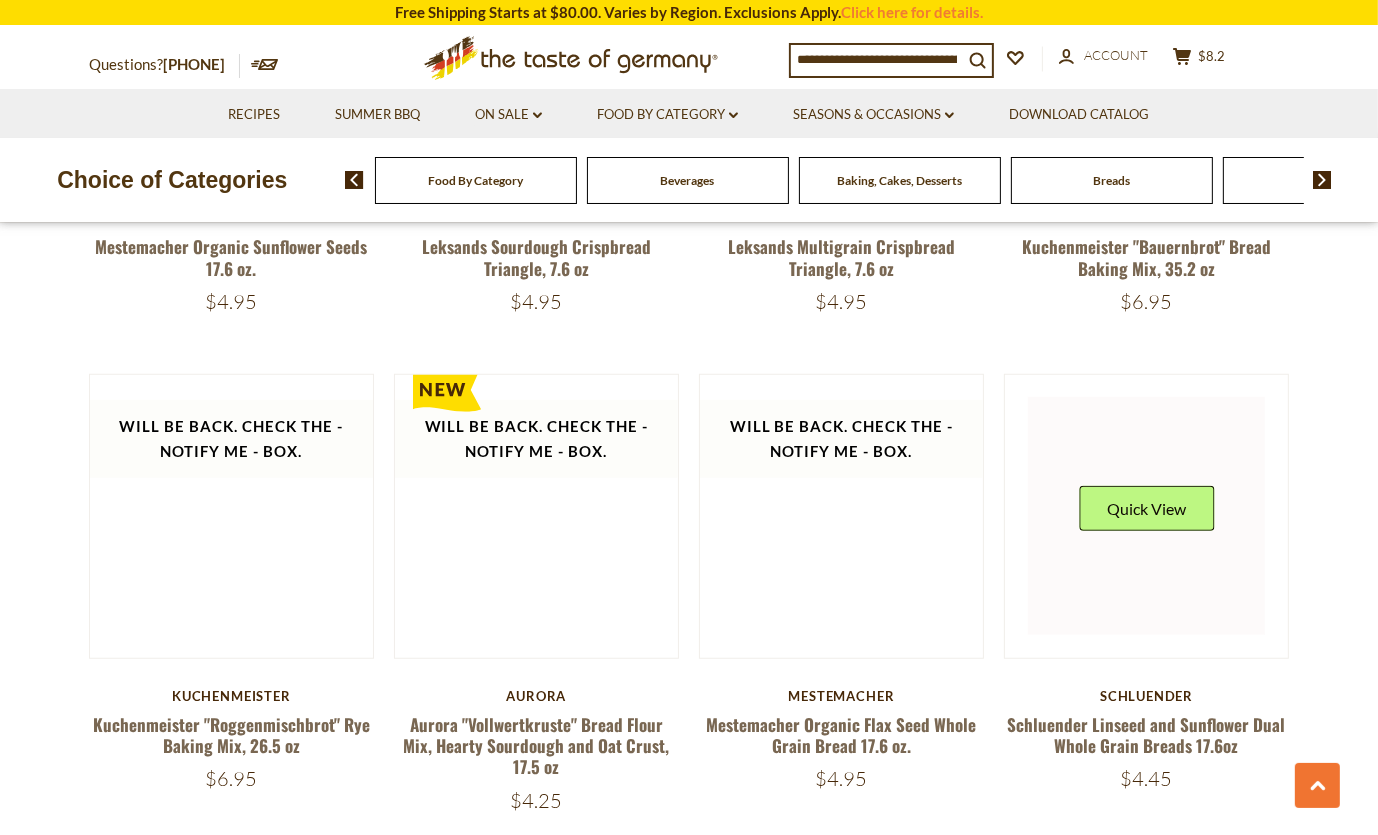 scroll, scrollTop: 1409, scrollLeft: 0, axis: vertical 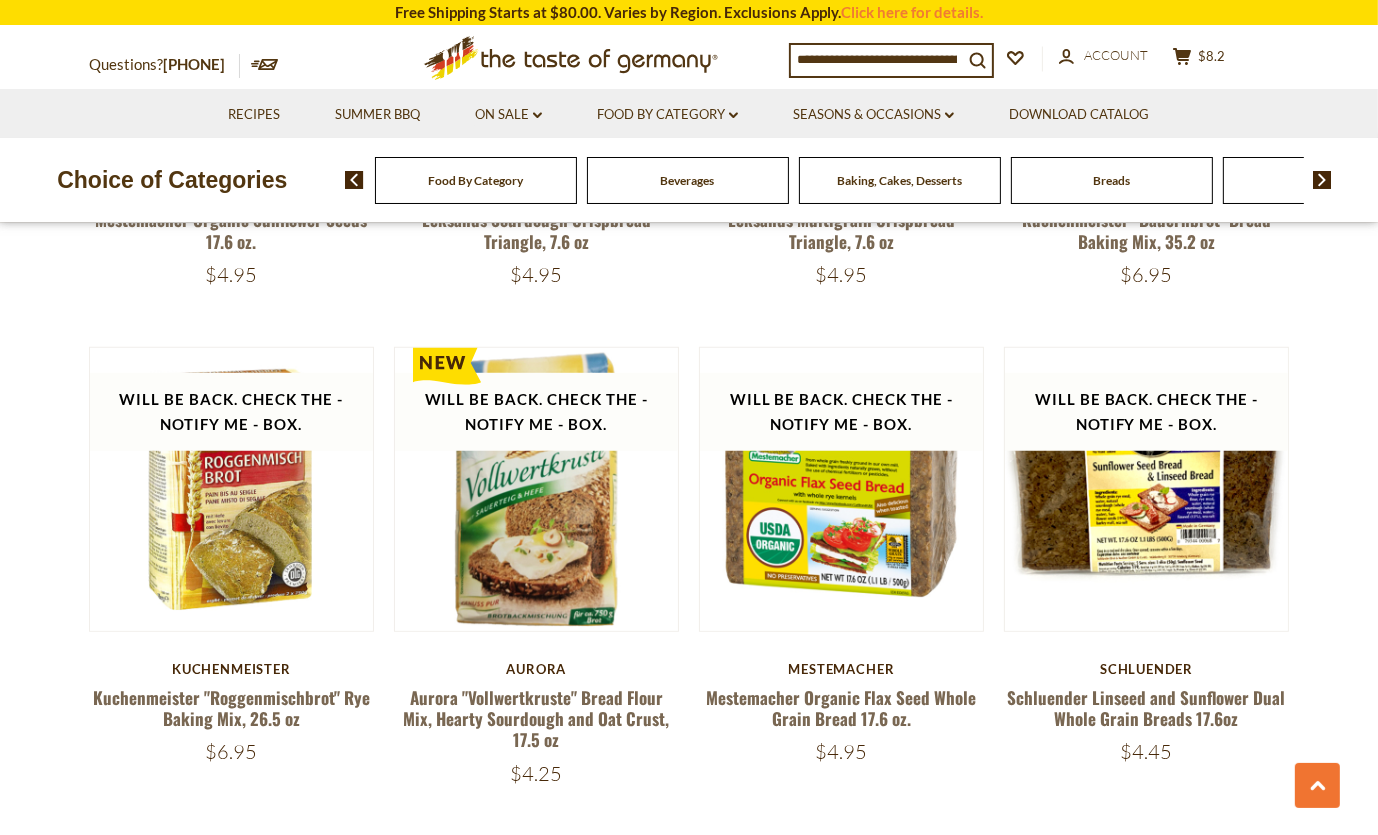 click on "Food By Category" at bounding box center (475, 180) 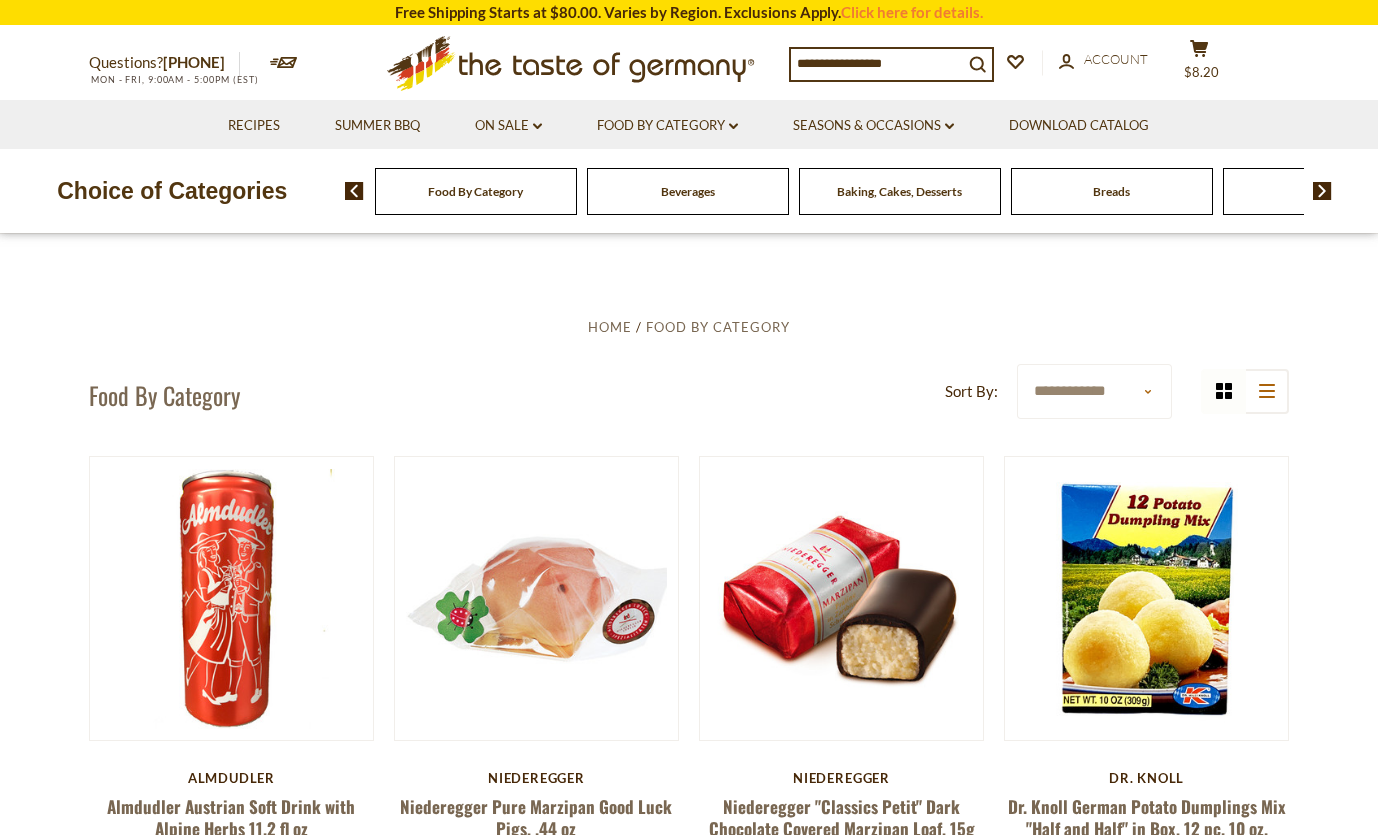 scroll, scrollTop: 0, scrollLeft: 0, axis: both 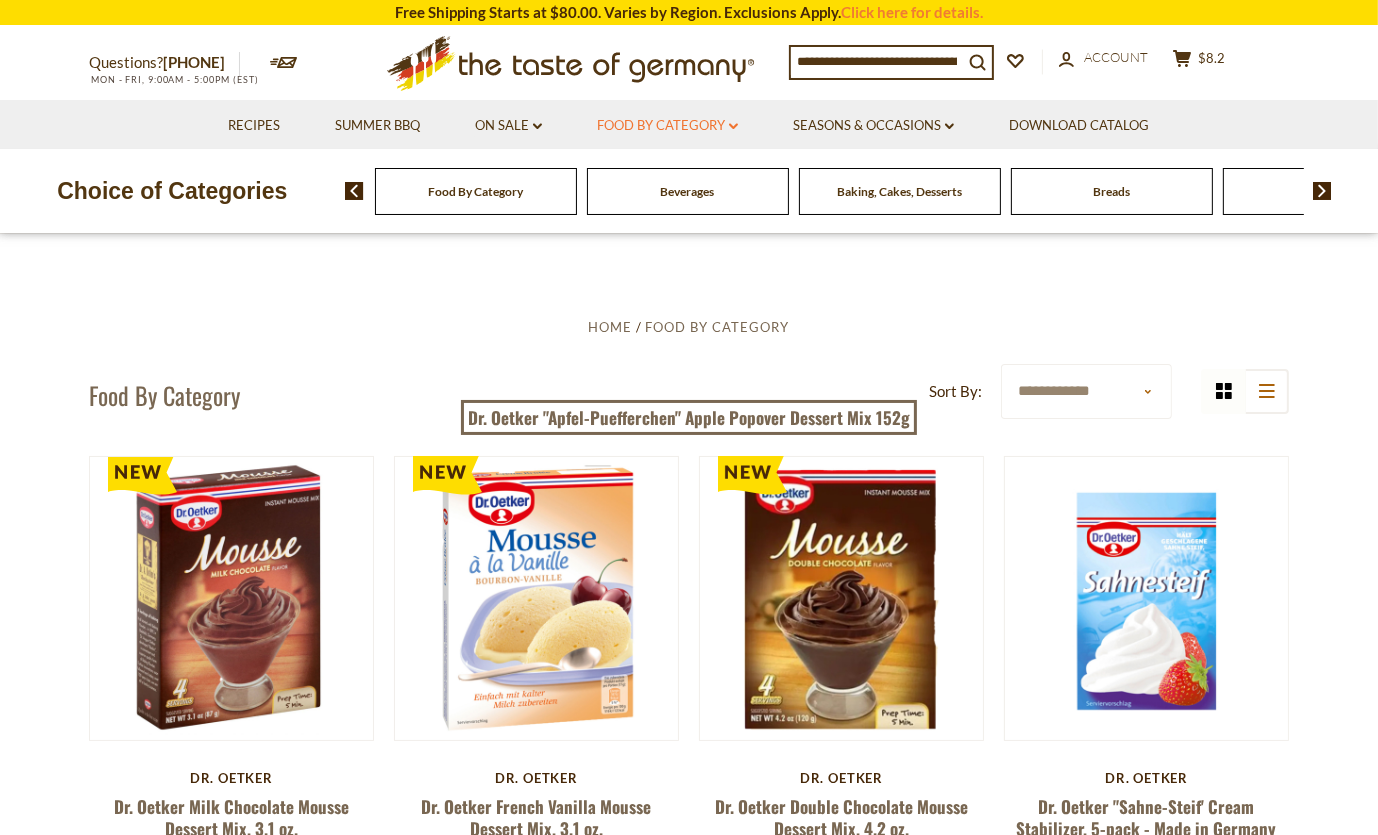 click on "Food By Category
dropdown_arrow" at bounding box center [667, 126] 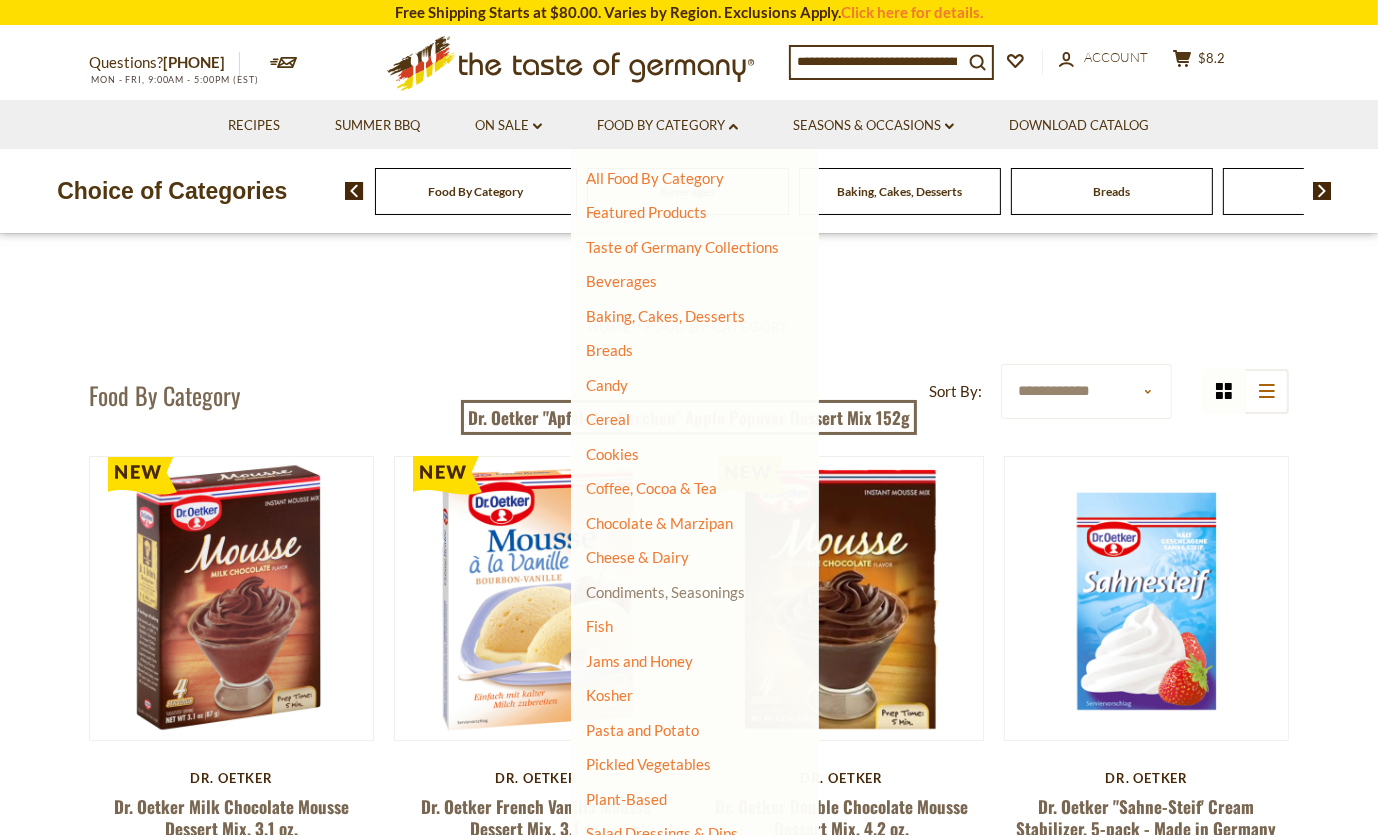 click on "Condiments, Seasonings" at bounding box center [665, 592] 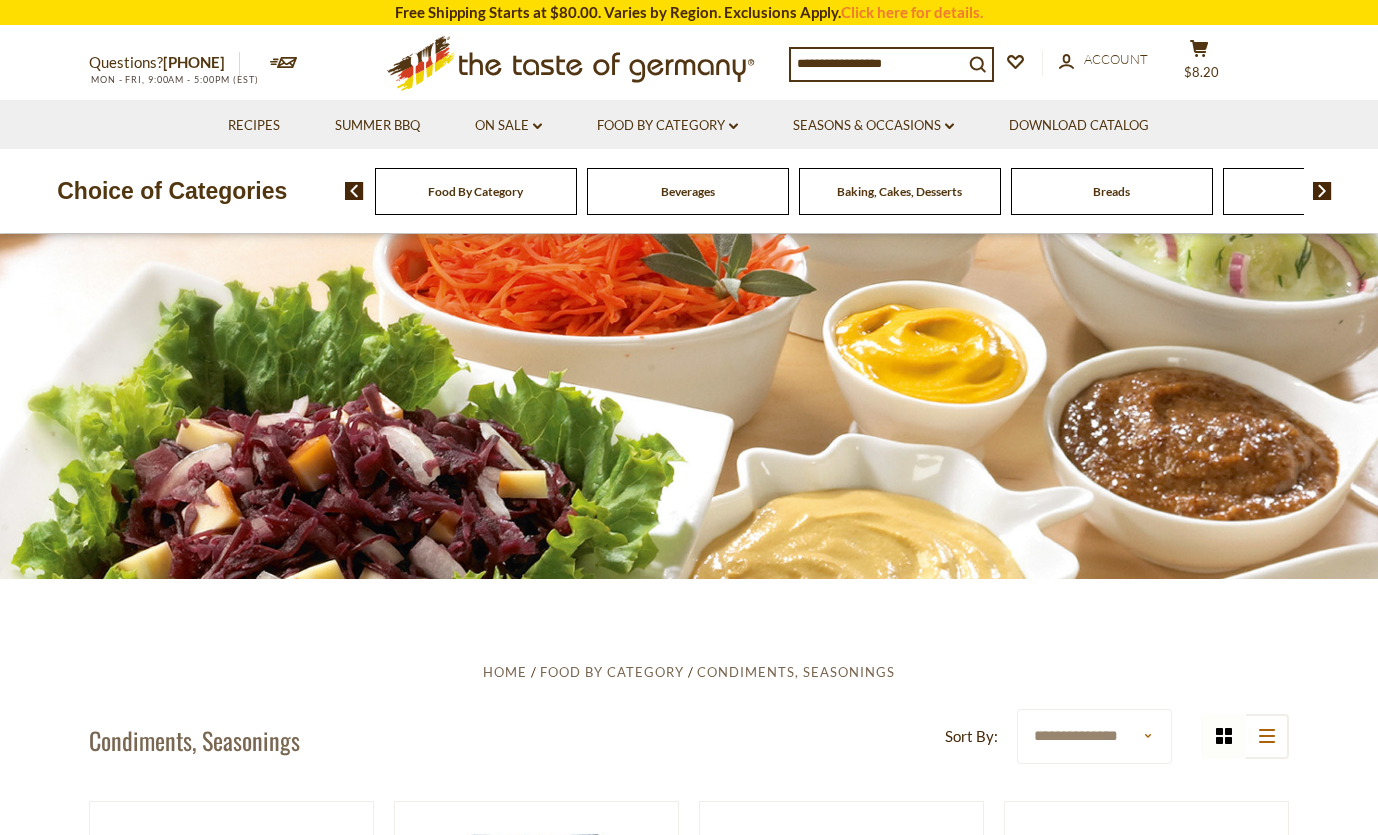 scroll, scrollTop: 0, scrollLeft: 0, axis: both 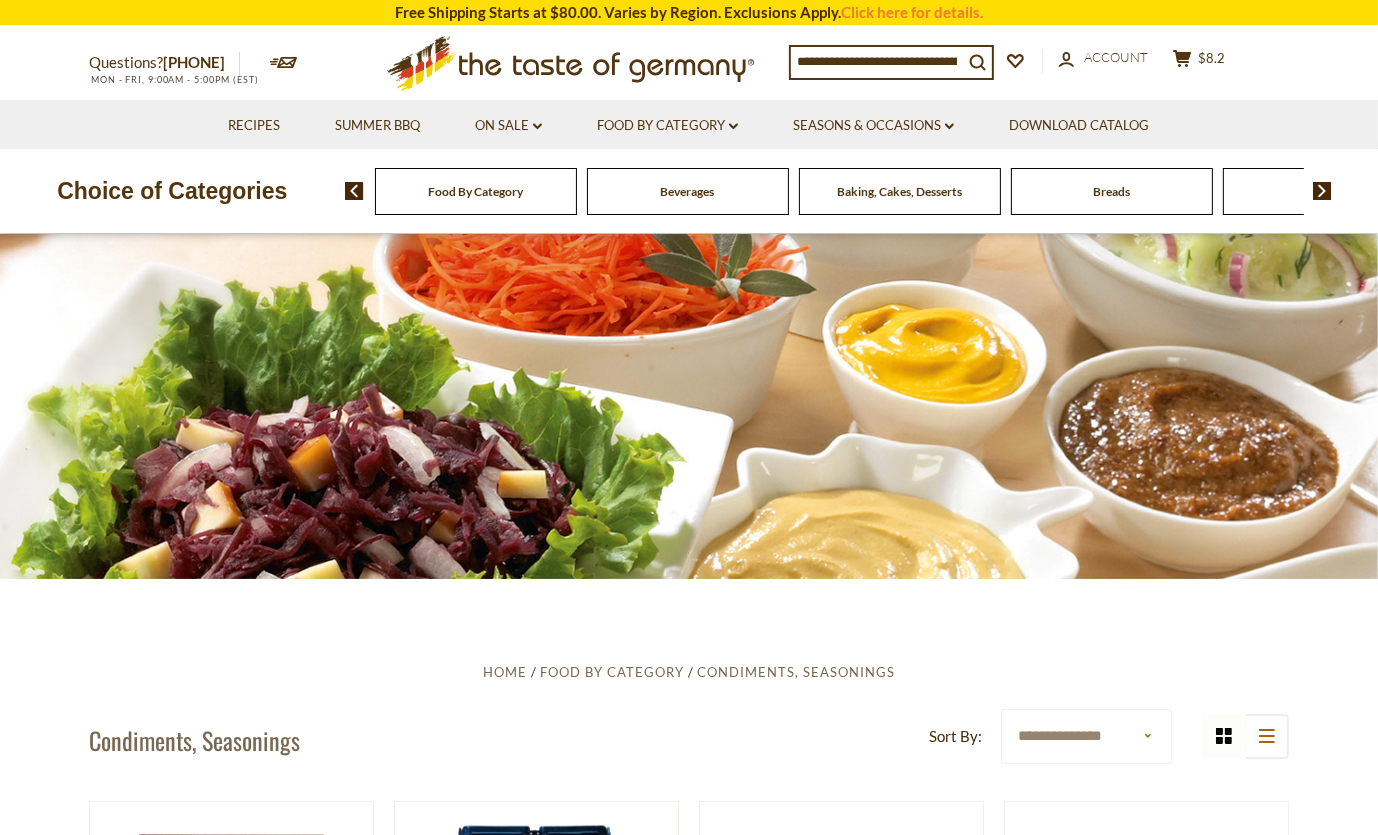 click on "Food By Category
dropdown_arrow
All Food By Category
Featured Products
Taste of Germany Collections
Beverages
Baking, Cakes, Desserts
Breads
Candy
Cereal
Cookies
Coffee, Cocoa & Tea
Chocolate & Marzipan
Cheese & Dairy
Condiments, Seasonings
Fish
Jams and Honey
Kosher
Pasta and Potato
Pickled Vegetables
Plant-Based
Salad Dressings & Dips
Savory Snacks
Sausages" at bounding box center [667, 124] 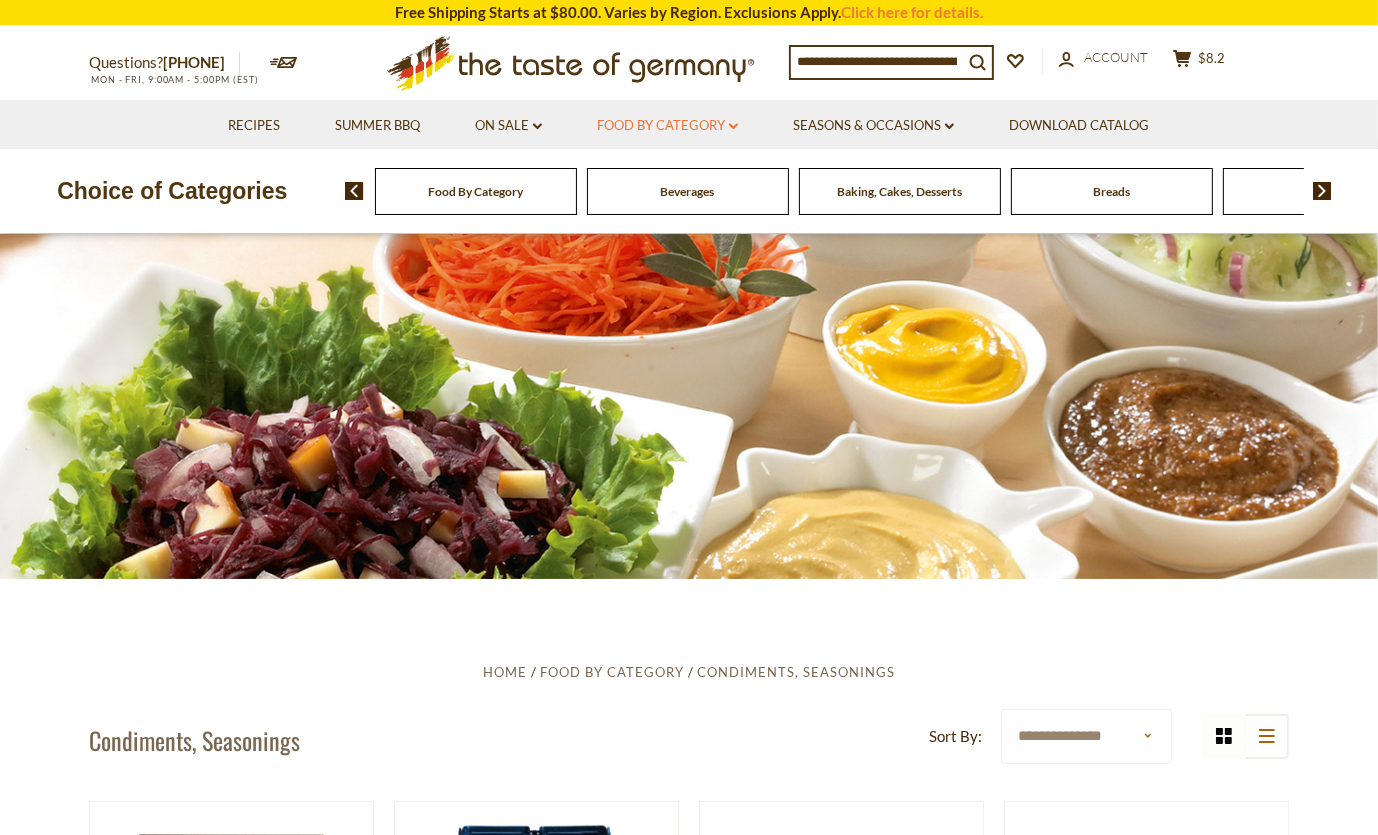 click on "Food By Category
dropdown_arrow" at bounding box center [667, 126] 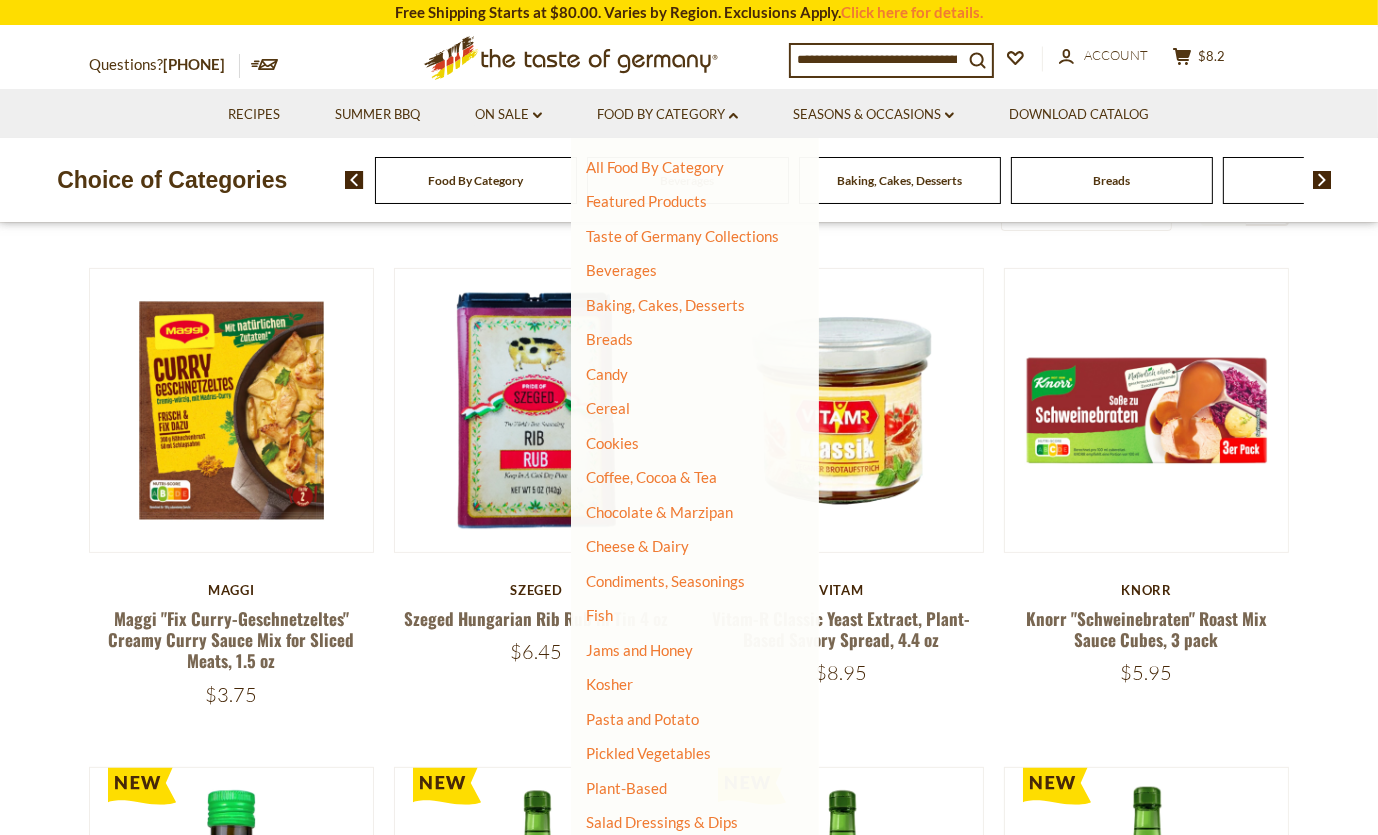 scroll, scrollTop: 600, scrollLeft: 0, axis: vertical 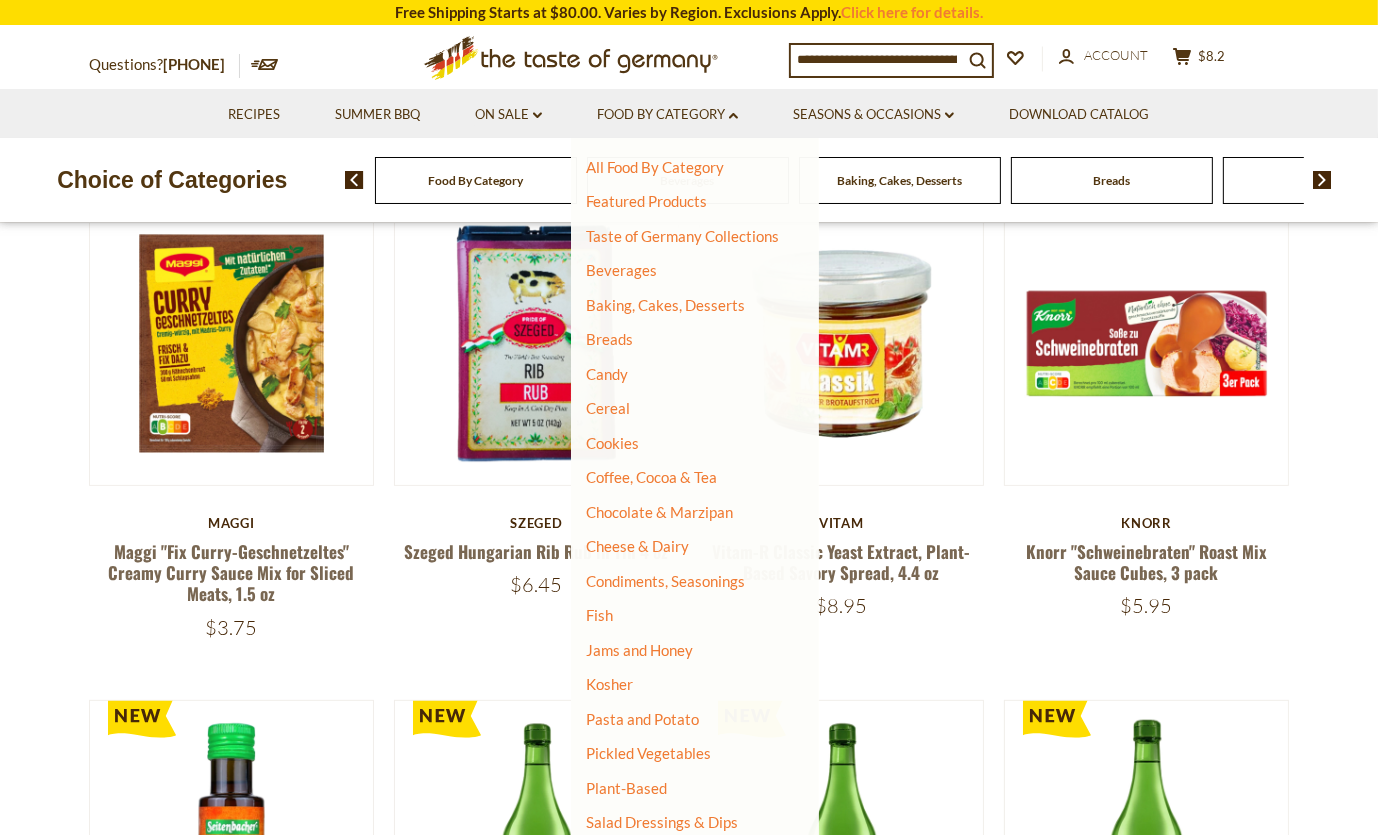 click on "**********" at bounding box center (689, 2391) 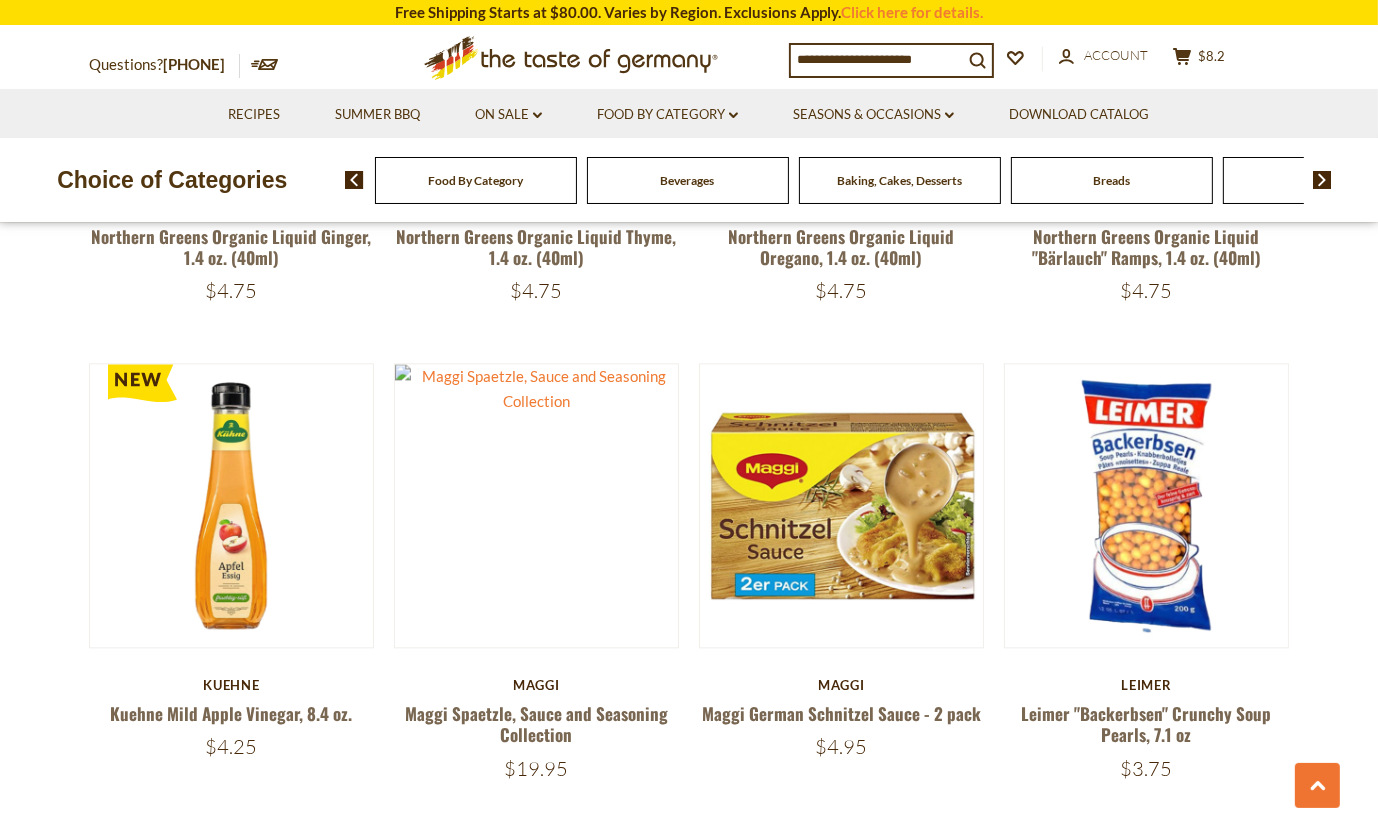 scroll, scrollTop: 4700, scrollLeft: 0, axis: vertical 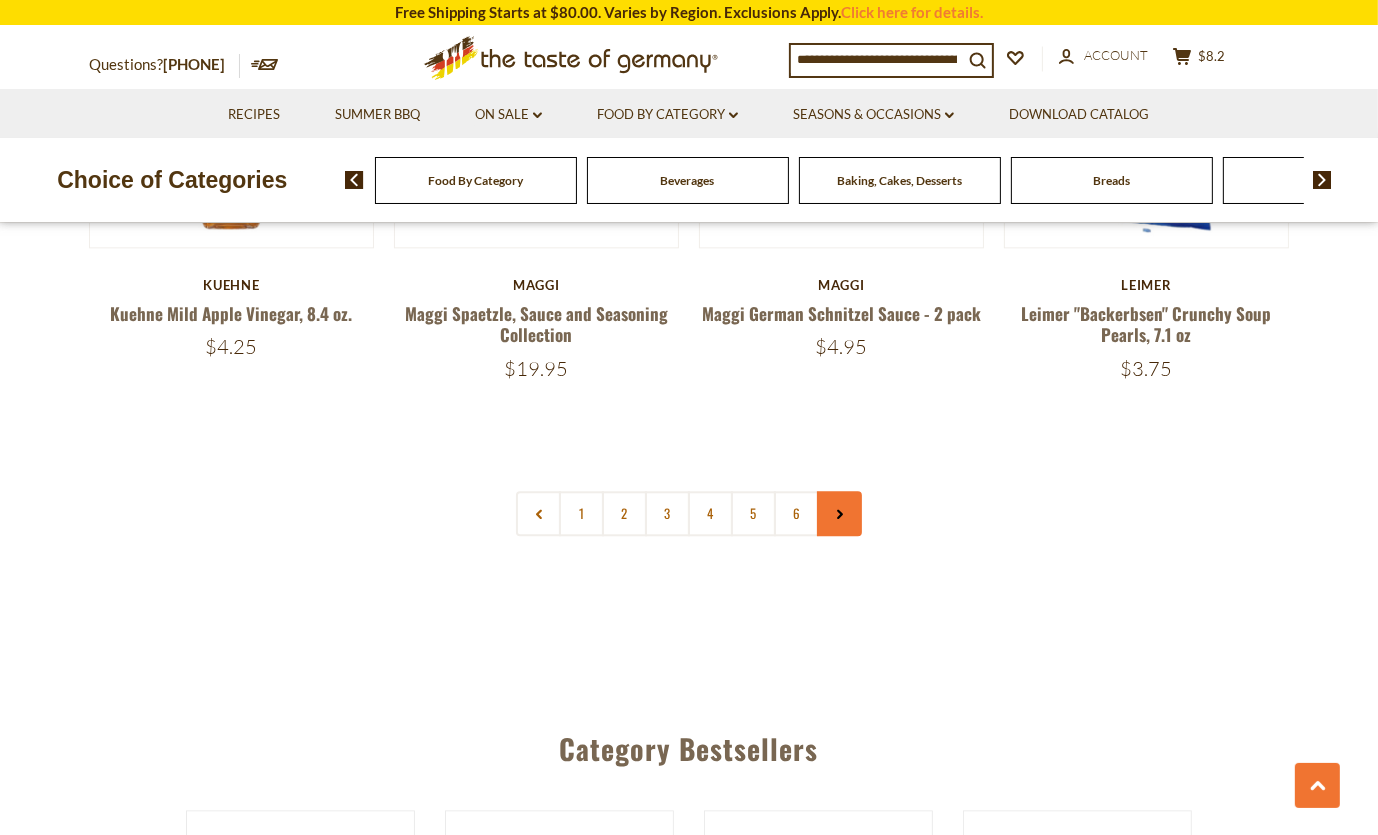 click at bounding box center [839, 513] 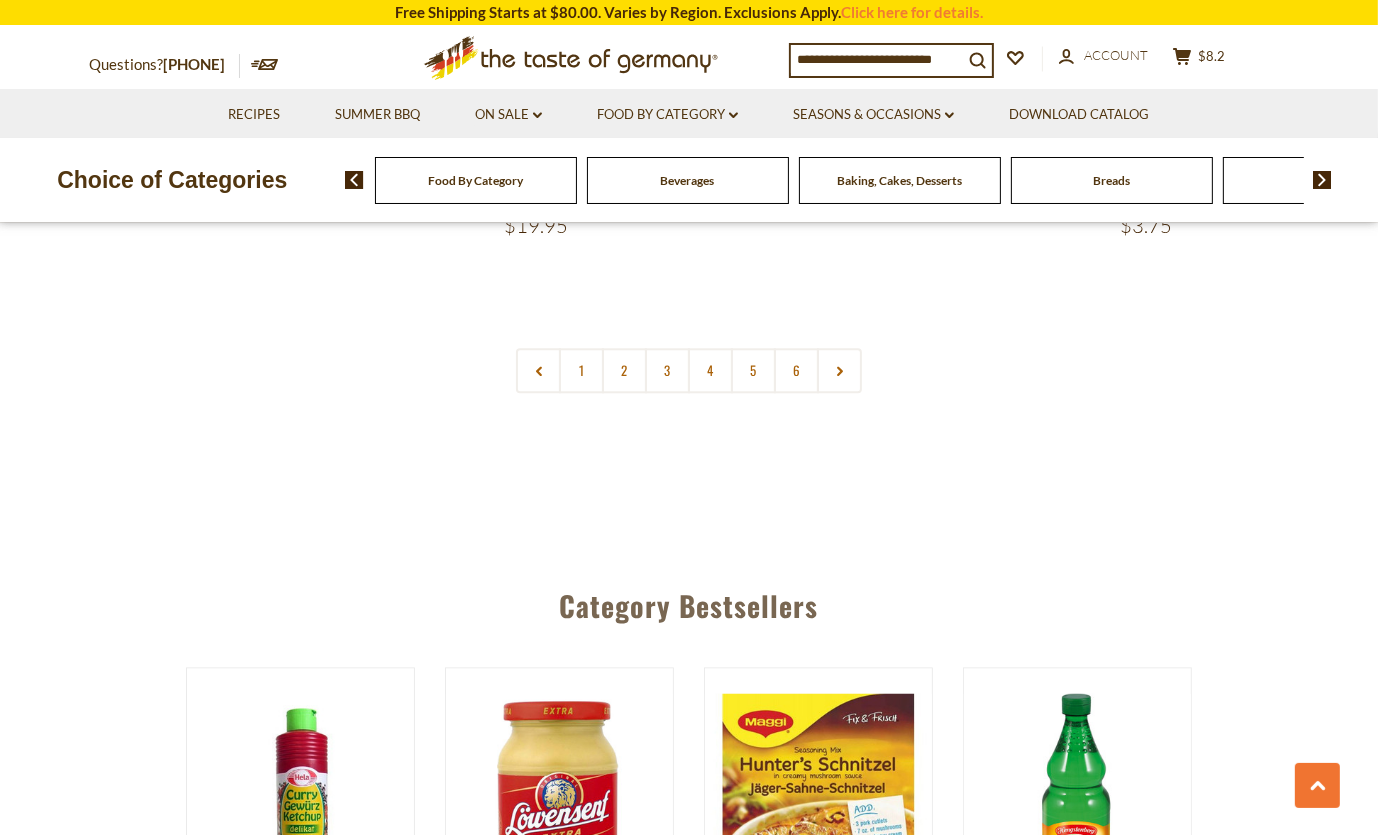 scroll, scrollTop: 4700, scrollLeft: 0, axis: vertical 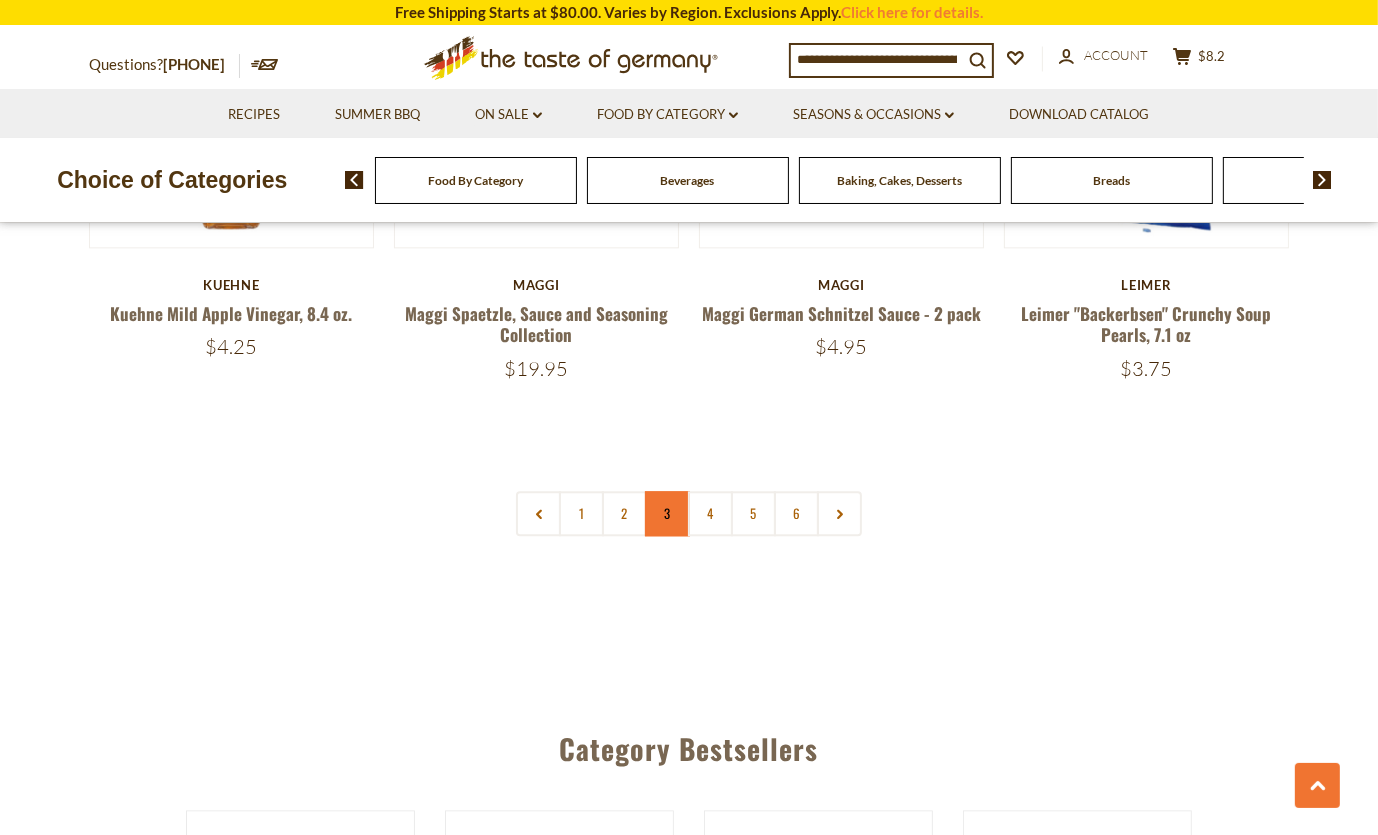 click on "3" at bounding box center (667, 513) 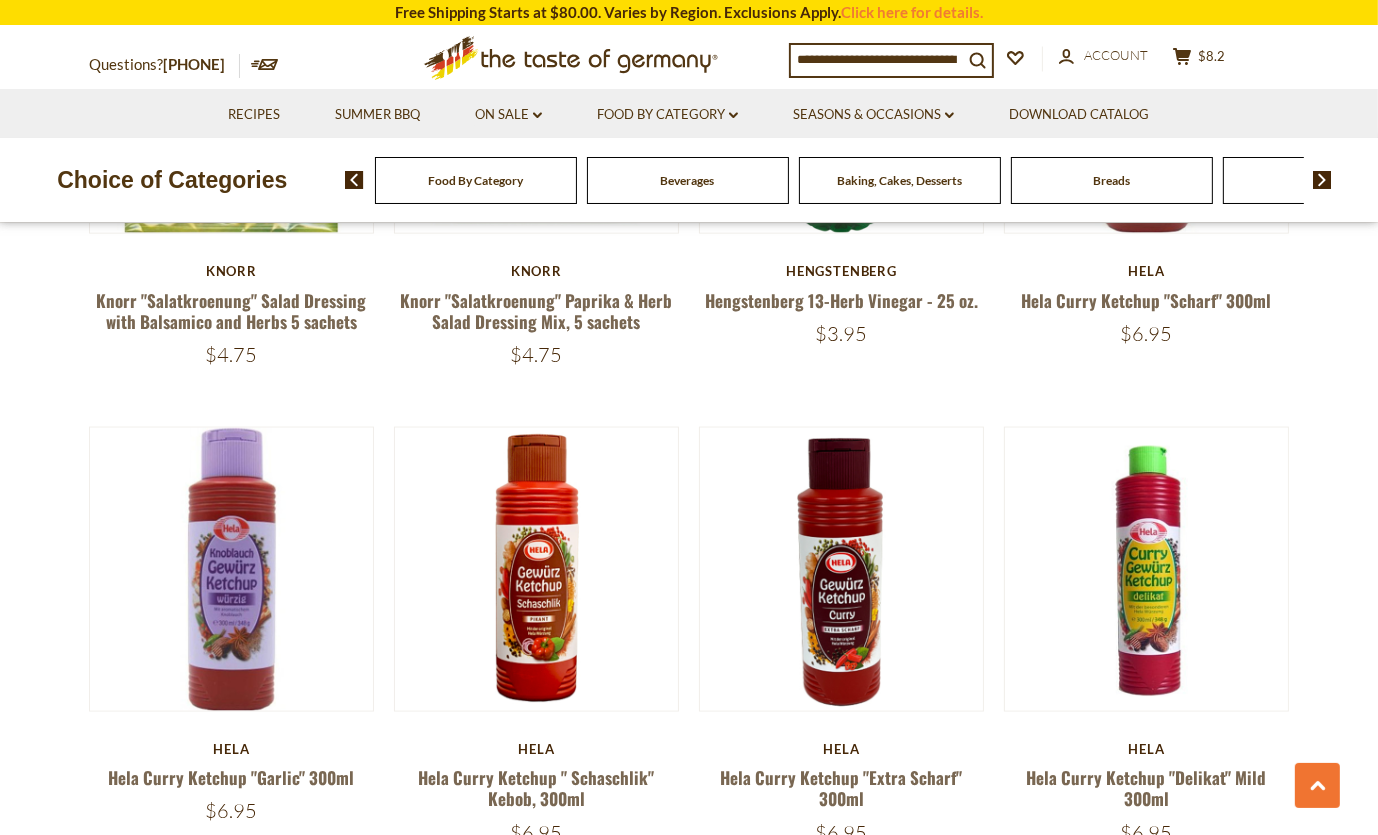 scroll, scrollTop: 2809, scrollLeft: 0, axis: vertical 